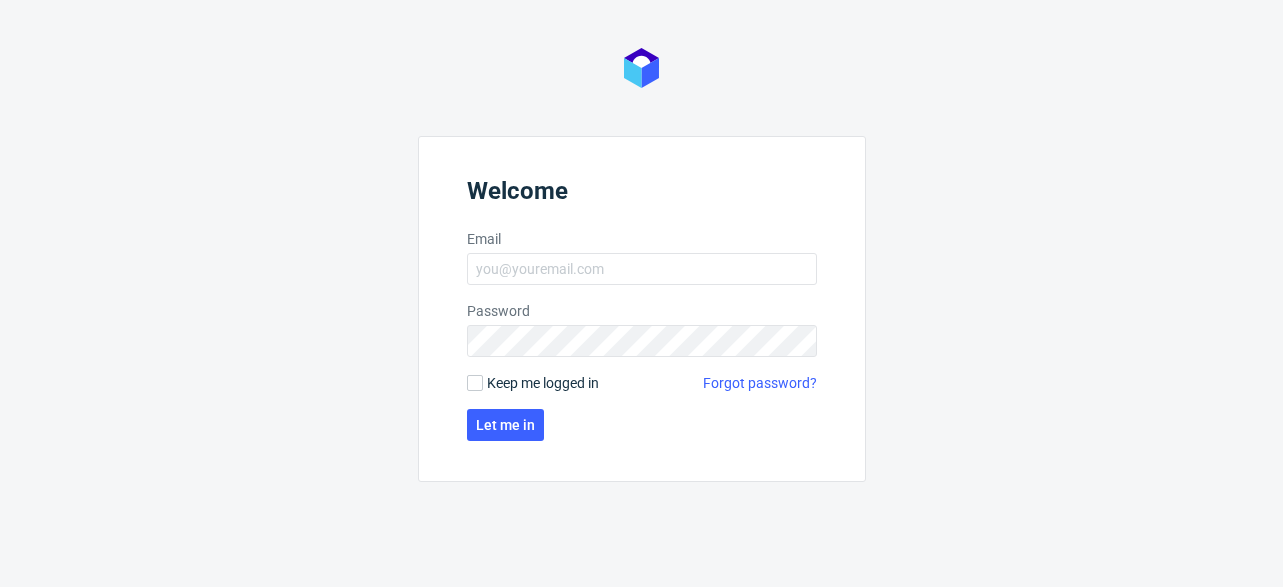 scroll, scrollTop: 0, scrollLeft: 0, axis: both 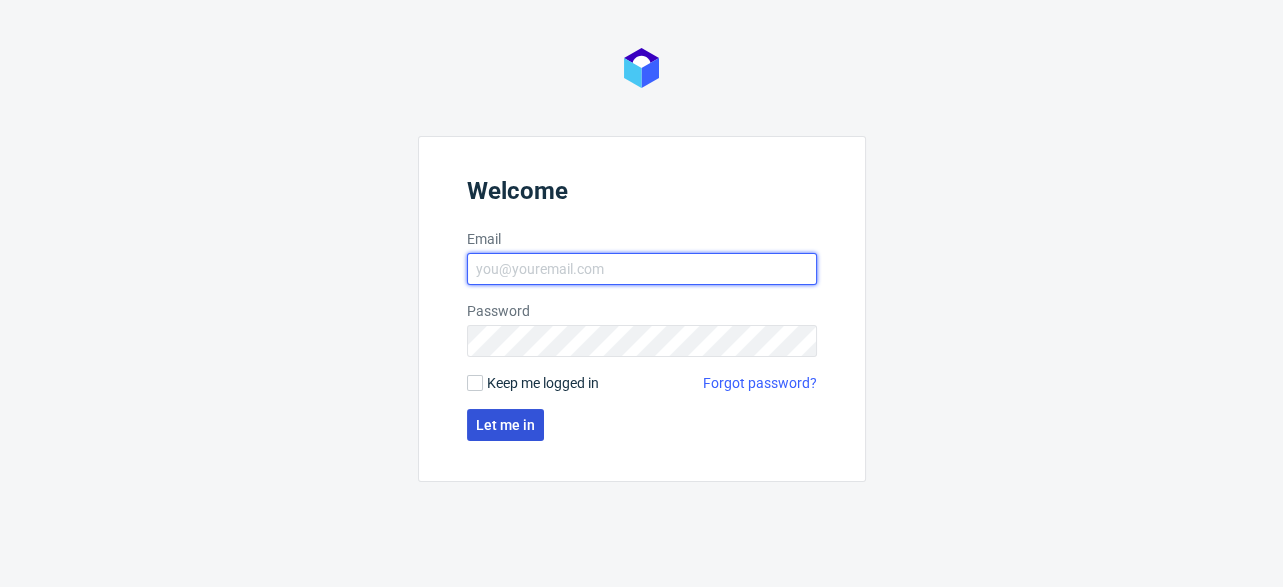 type on "[EMAIL]" 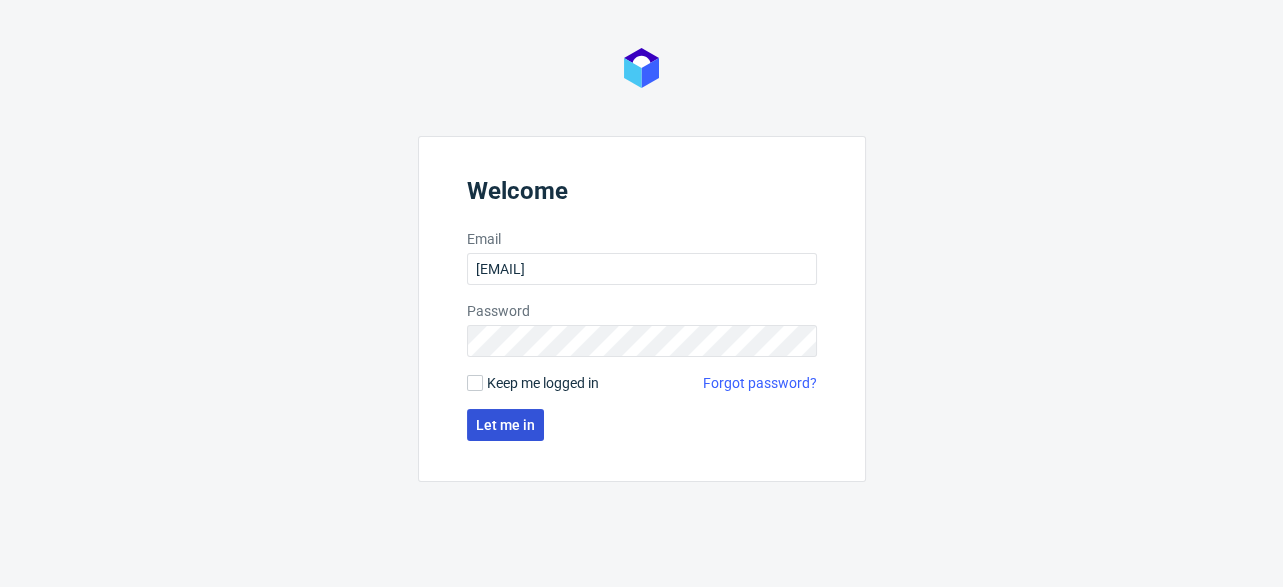 click on "Let me in" at bounding box center (505, 425) 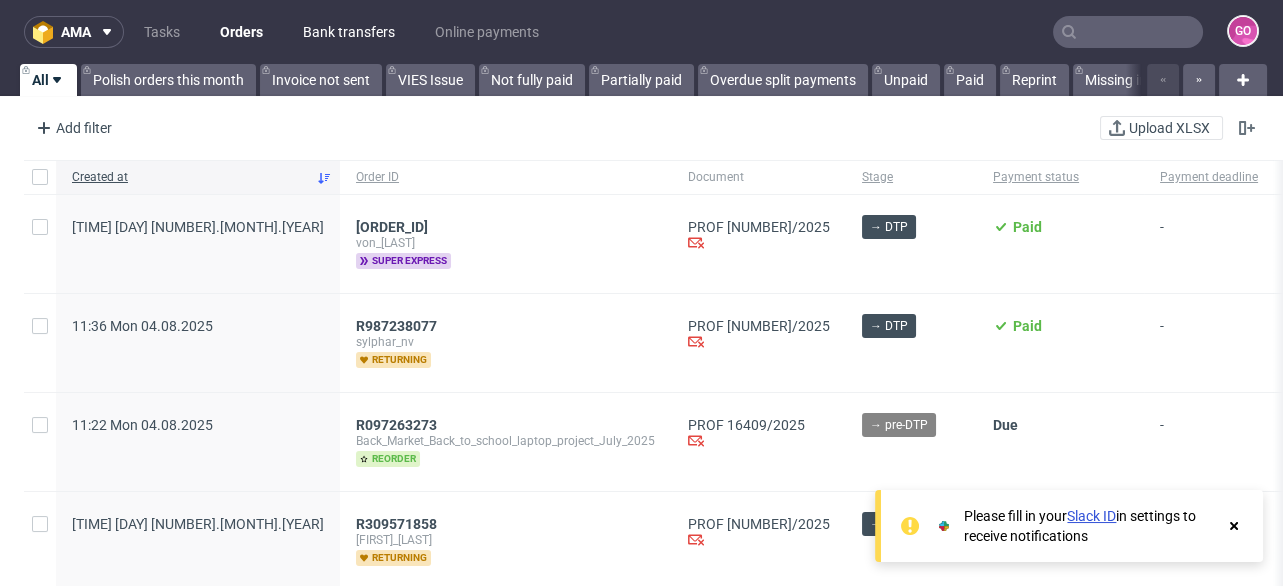 click on "Bank transfers" at bounding box center (349, 32) 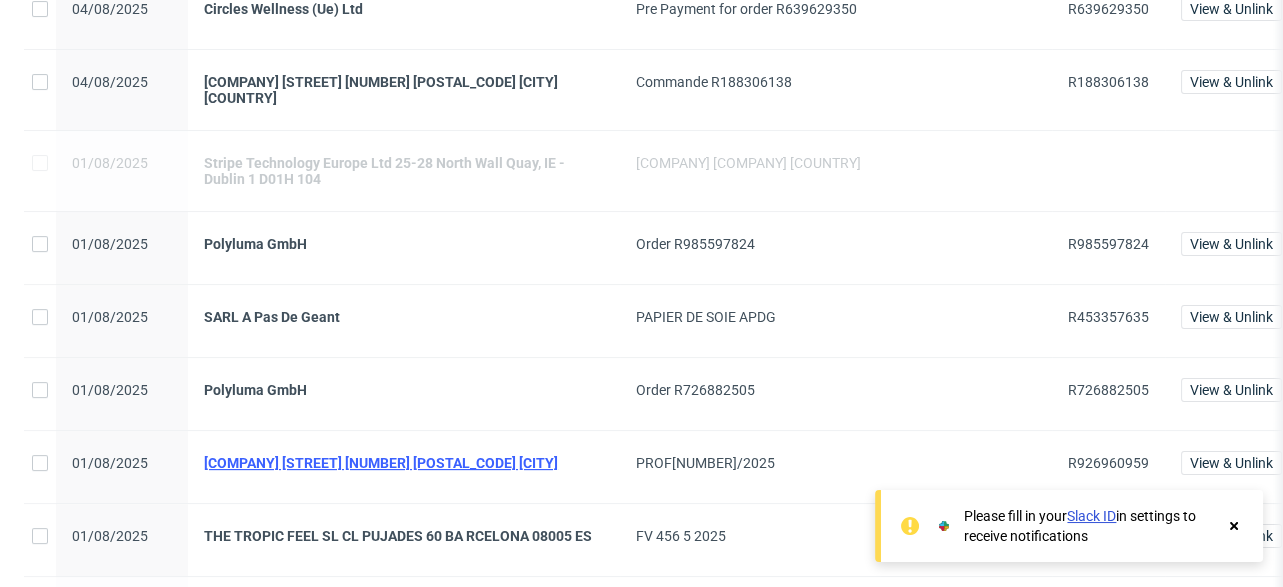 scroll, scrollTop: 800, scrollLeft: 0, axis: vertical 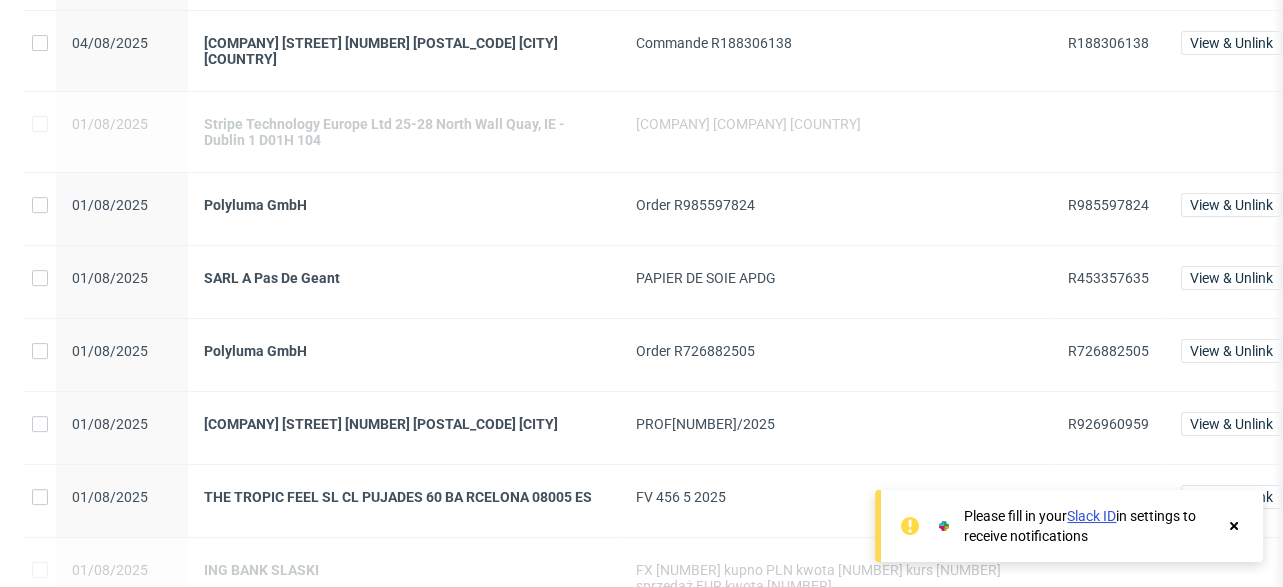 click on "R926960959" at bounding box center [1108, 424] 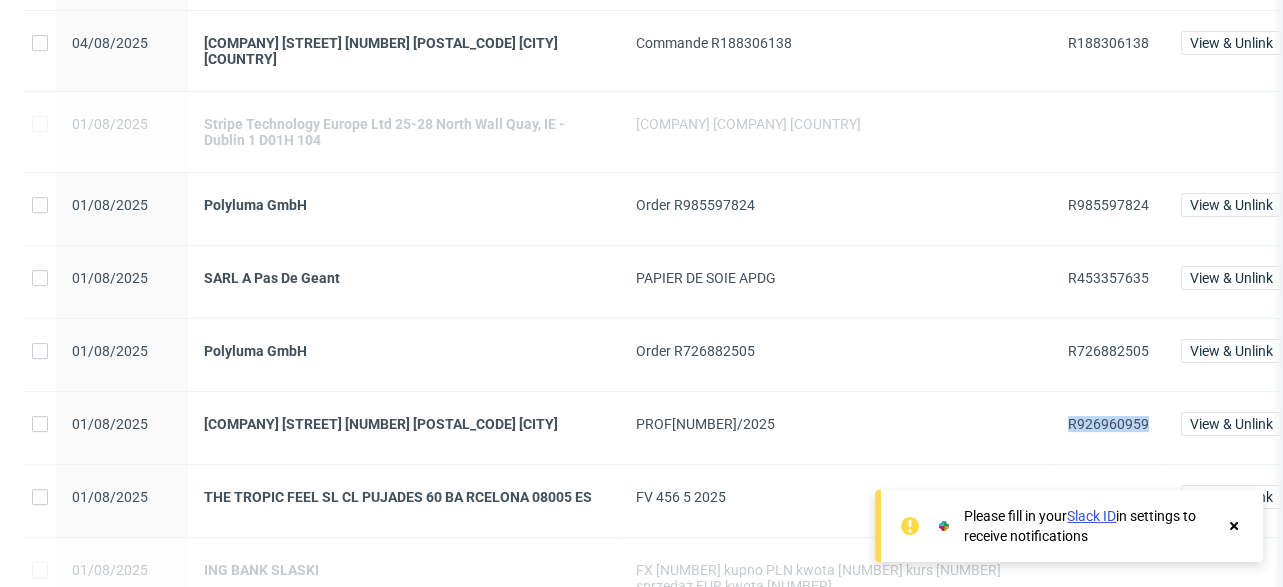 click on "R926960959" at bounding box center [1108, 424] 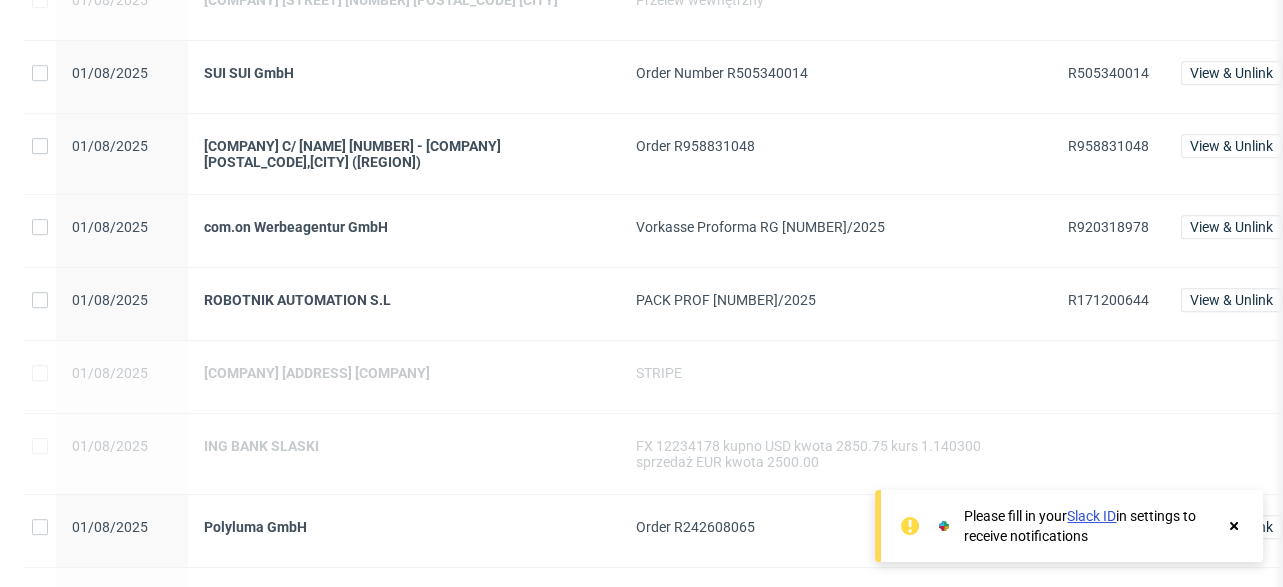 scroll, scrollTop: 1839, scrollLeft: 0, axis: vertical 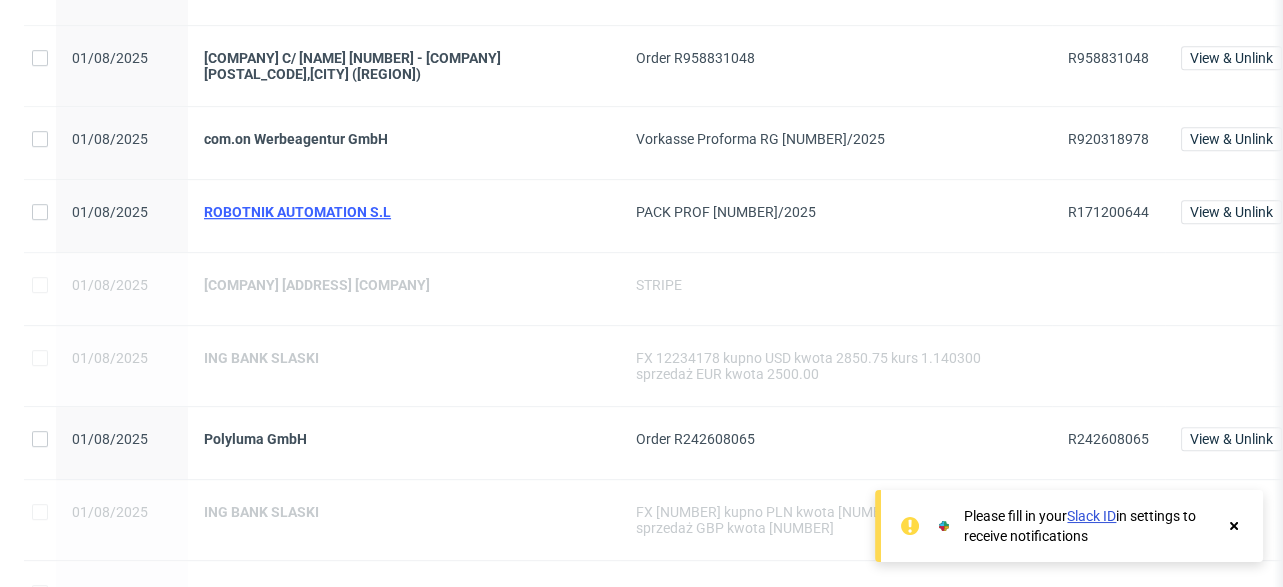 click on "ROBOTNIK AUTOMATION S.L" at bounding box center (404, 212) 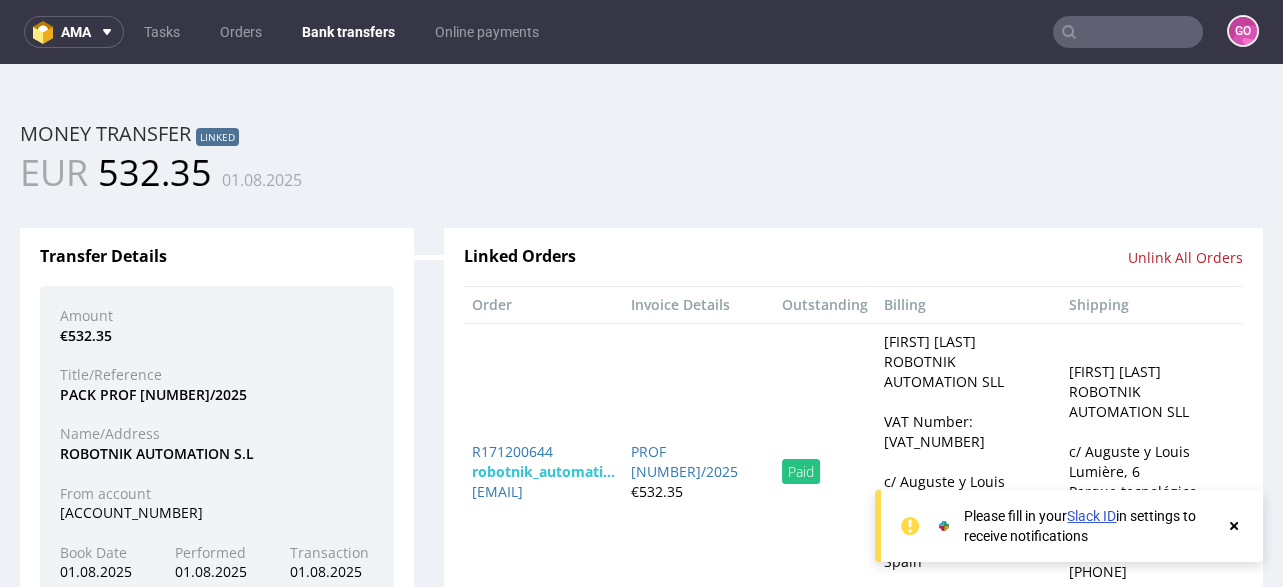 scroll, scrollTop: 0, scrollLeft: 0, axis: both 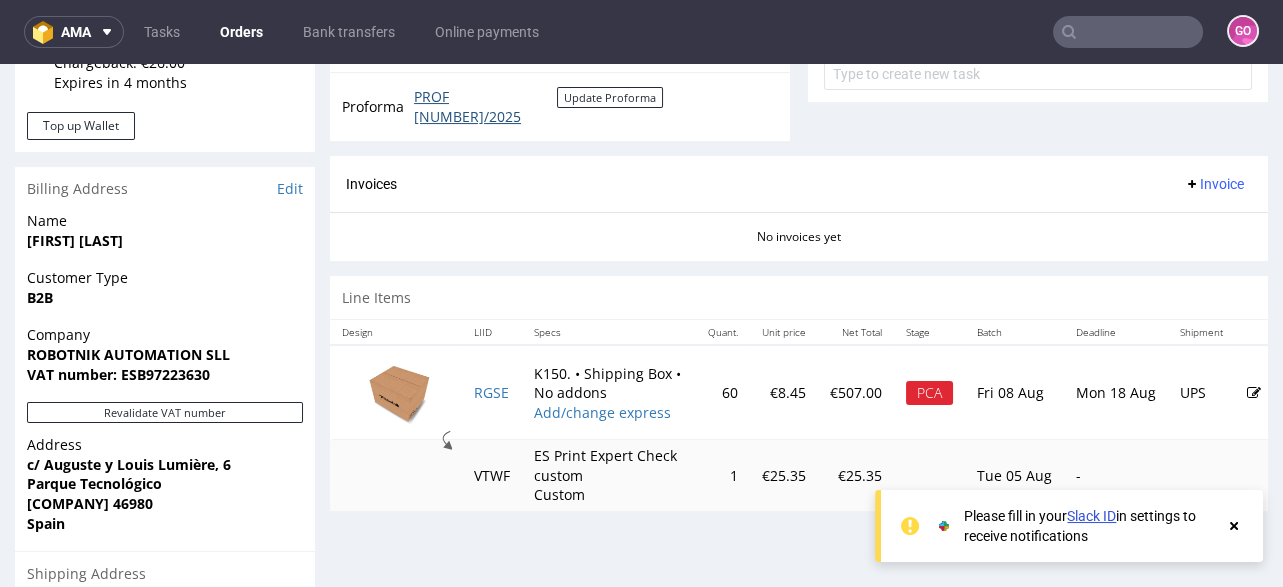 click on "PROF [NUMBER]/2025" at bounding box center (485, 106) 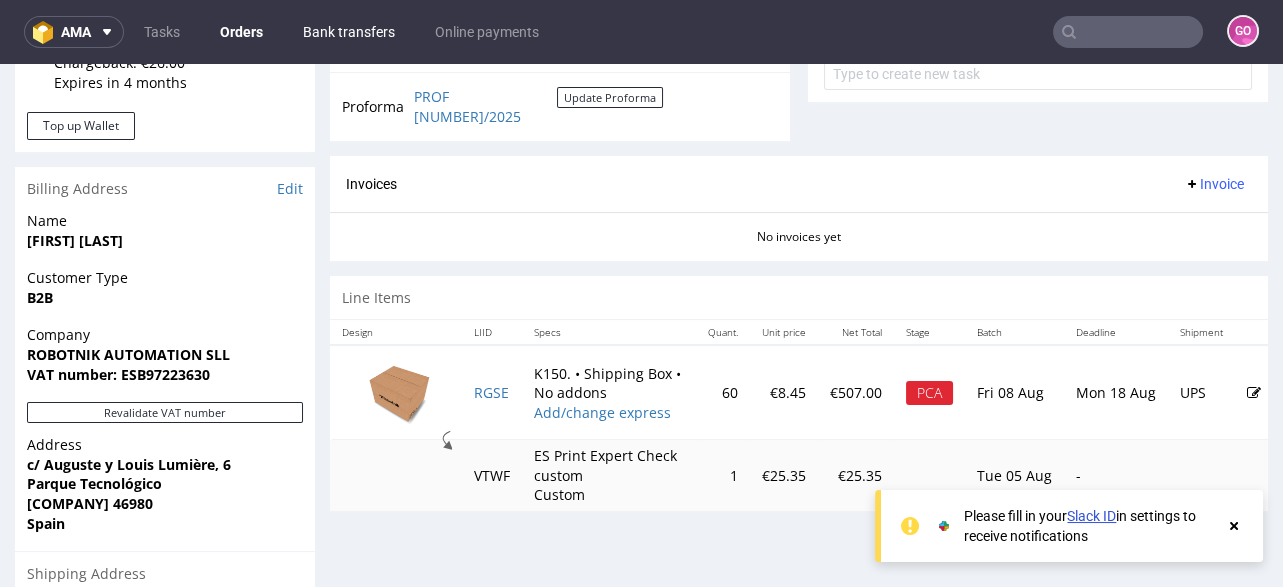 click on "Bank transfers" at bounding box center (349, 32) 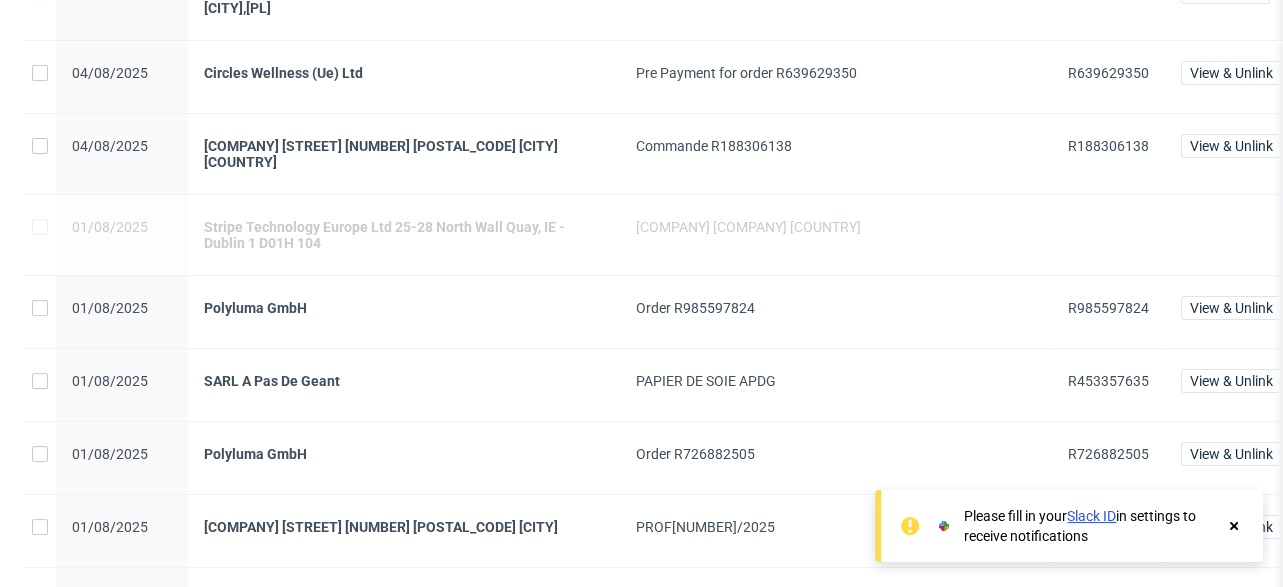 scroll, scrollTop: 719, scrollLeft: 0, axis: vertical 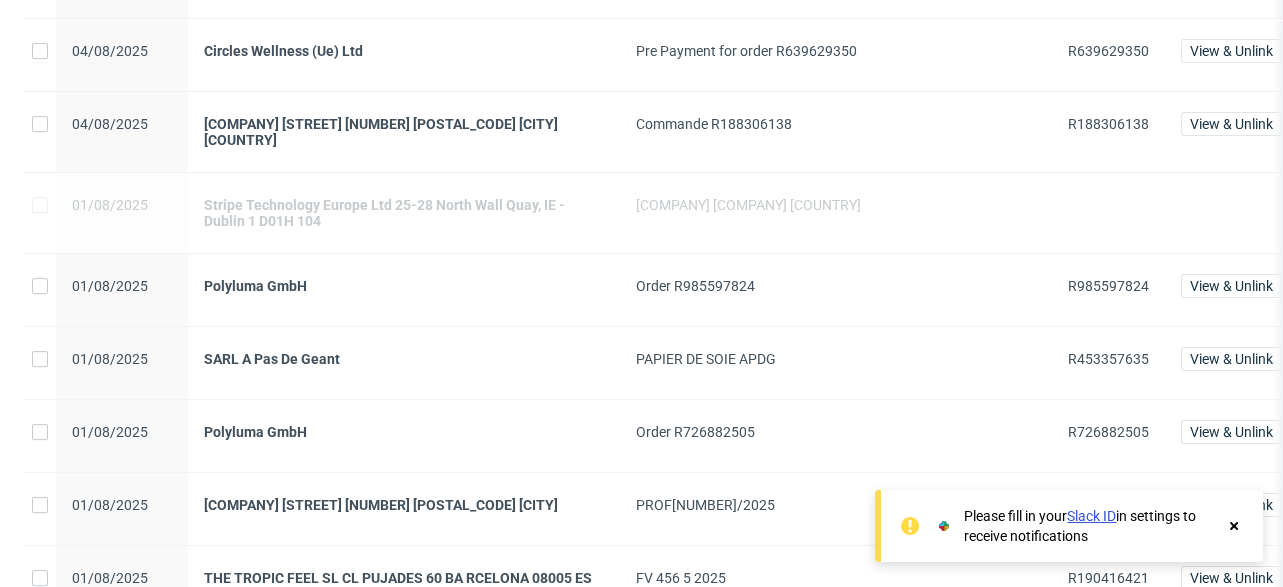 click on "R453357635" at bounding box center [1108, 359] 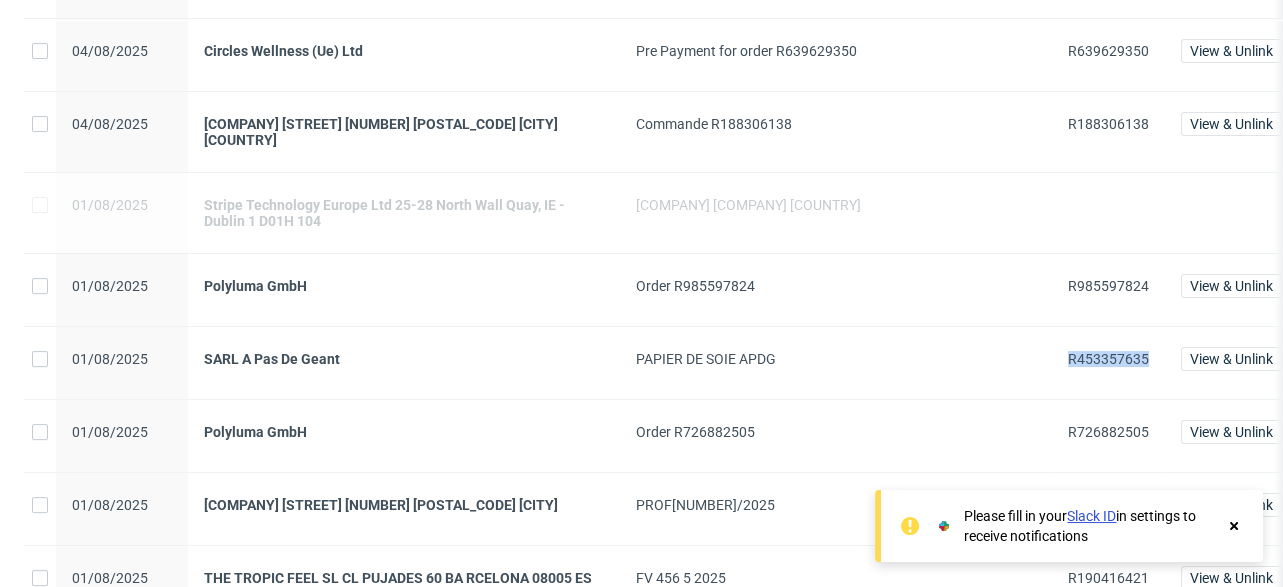 click on "R453357635" at bounding box center (1108, 359) 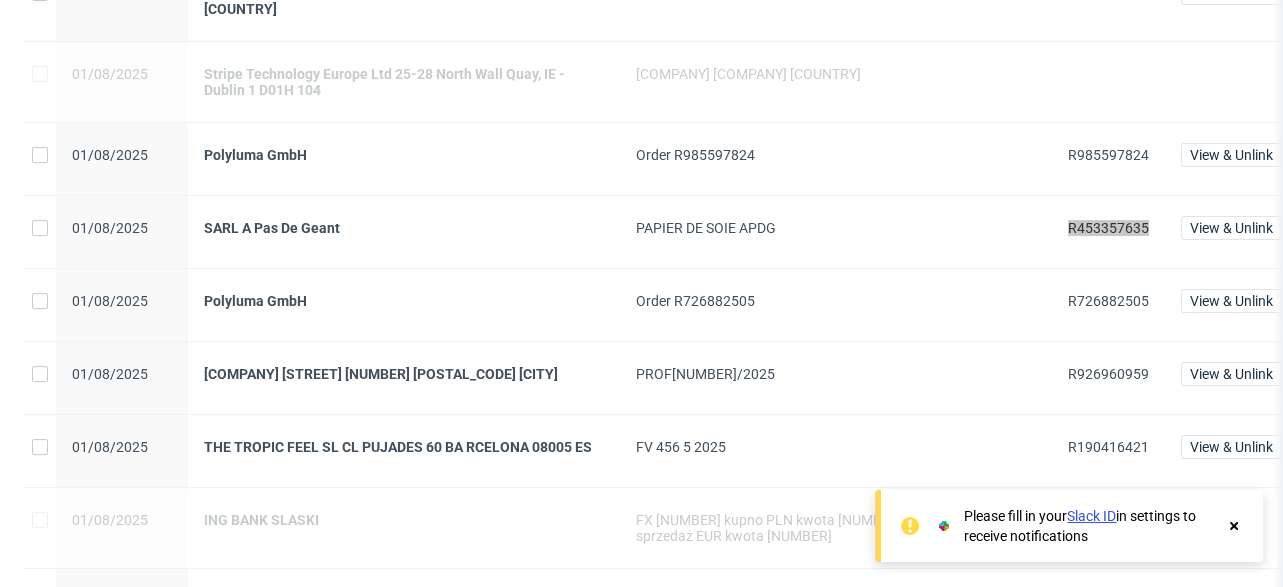 scroll, scrollTop: 880, scrollLeft: 0, axis: vertical 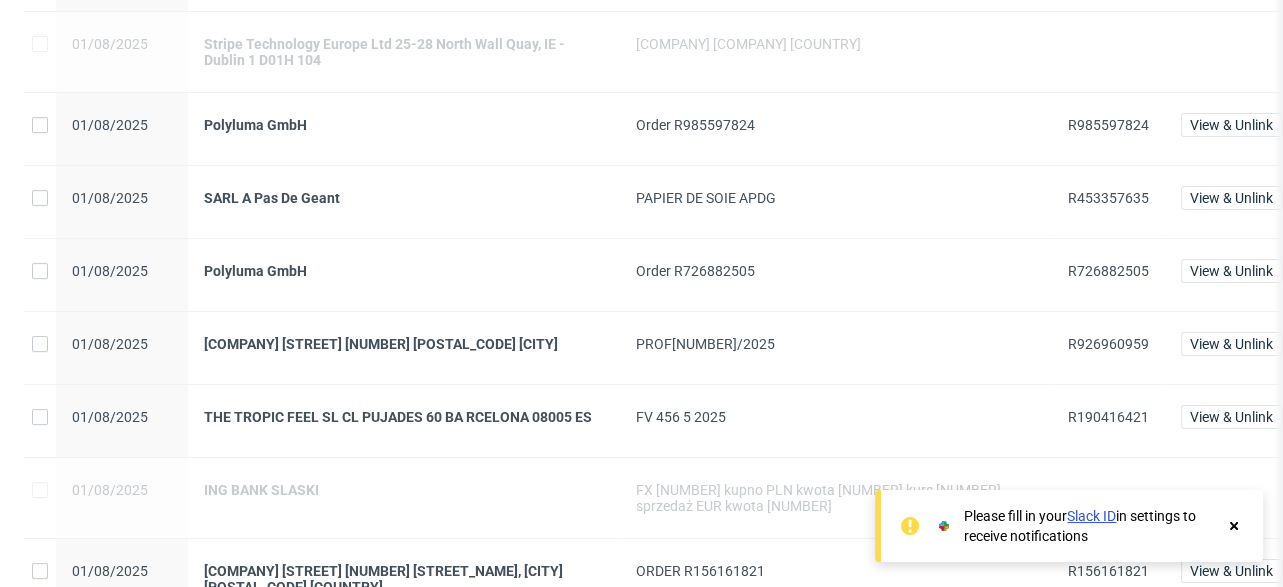 click on "R190416421" at bounding box center [1108, 417] 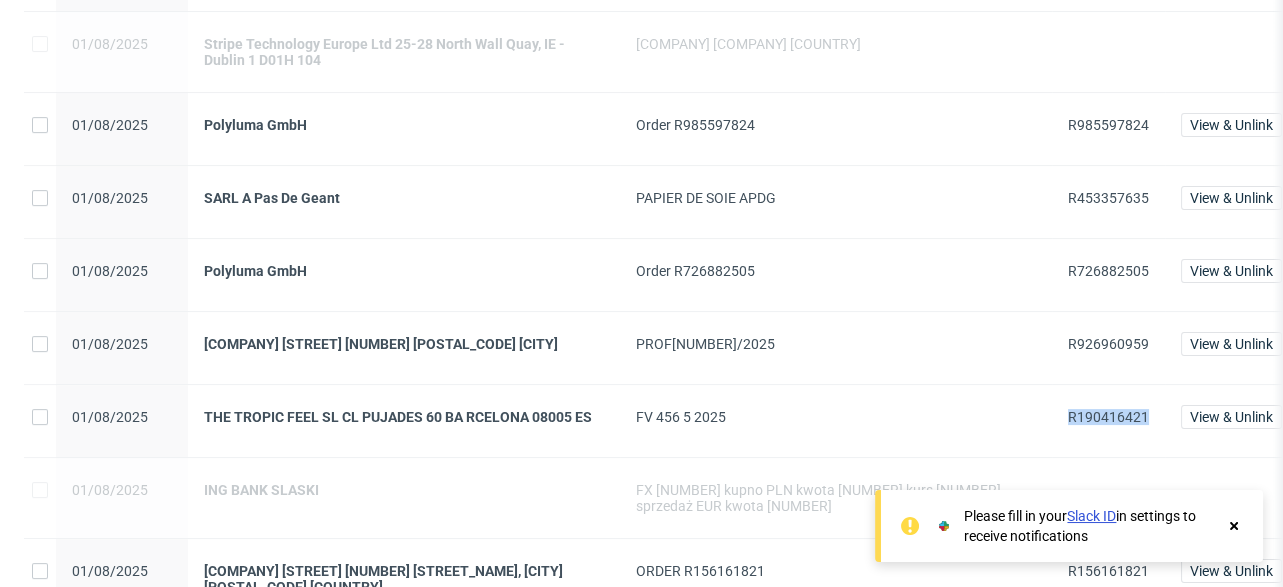 click on "R190416421" at bounding box center [1108, 417] 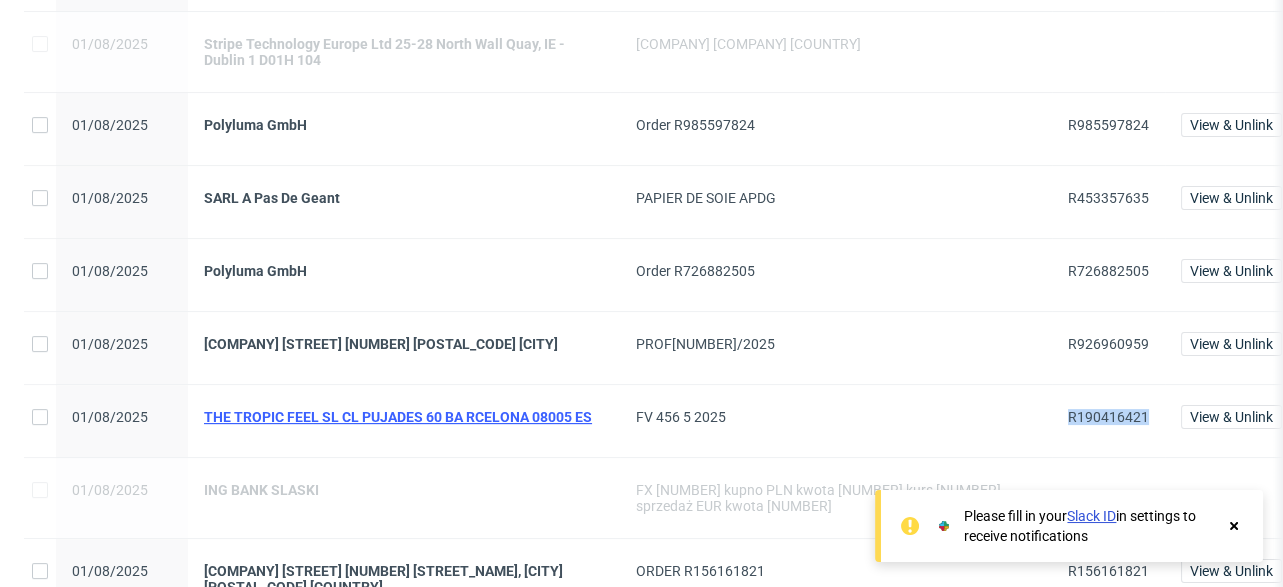 click on "THE TROPIC FEEL SL CL PUJADES 60 BA RCELONA 08005 ES" at bounding box center (404, 417) 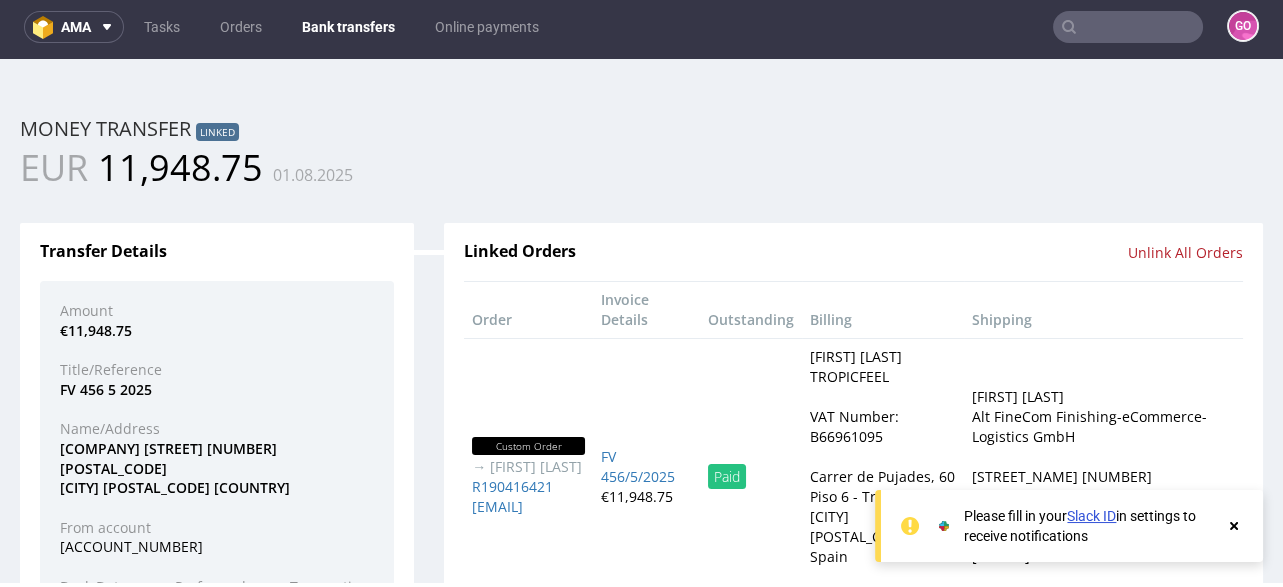 scroll, scrollTop: 5, scrollLeft: 0, axis: vertical 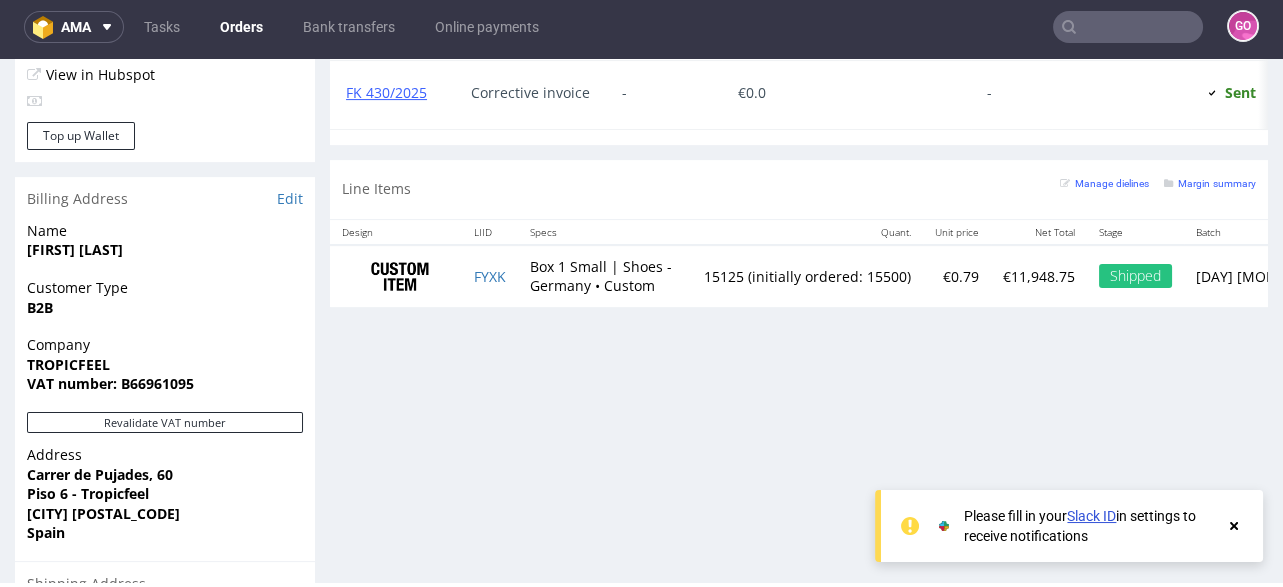 click on "VAT number: B66961095" at bounding box center (110, 383) 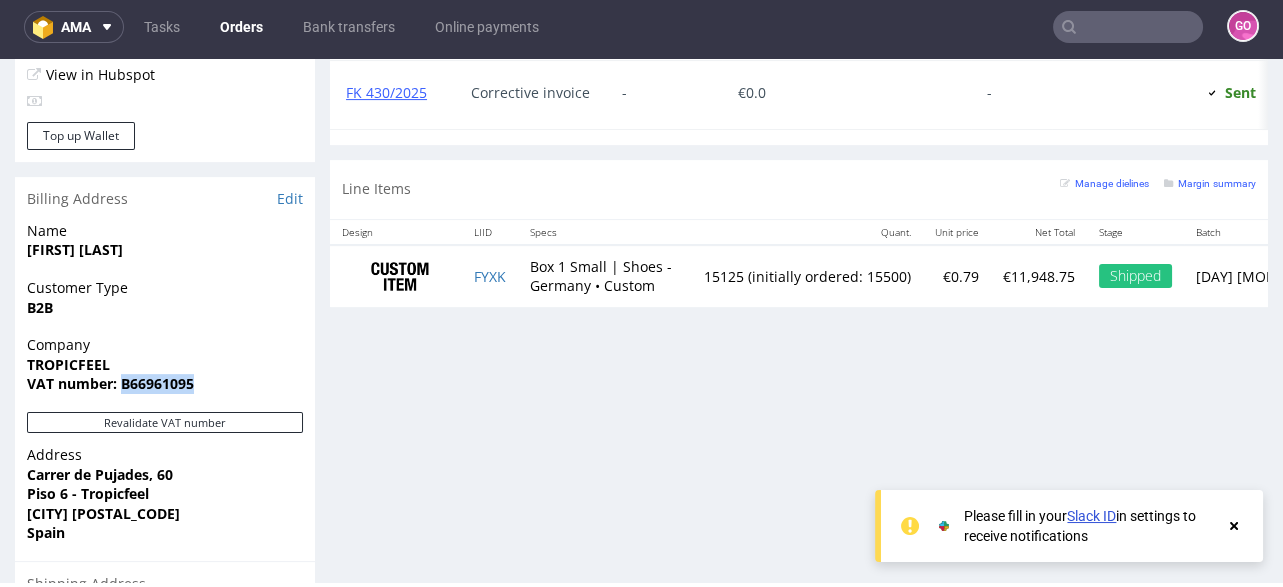 click on "VAT number: B66961095" at bounding box center [110, 383] 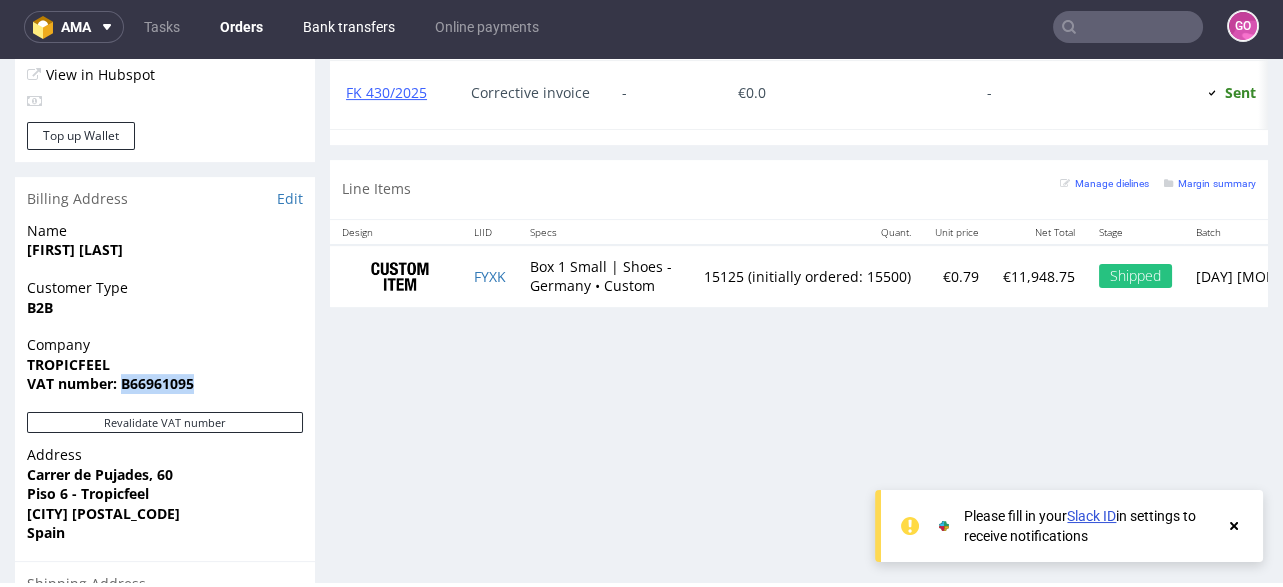 click on "Bank transfers" at bounding box center [349, 27] 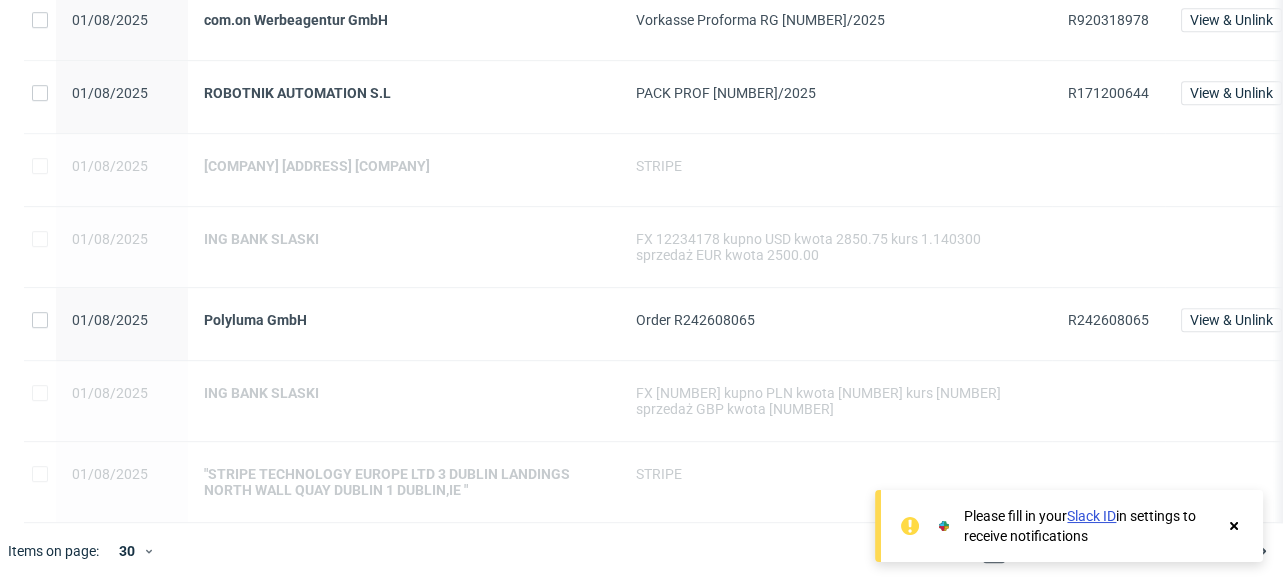 scroll, scrollTop: 1991, scrollLeft: 0, axis: vertical 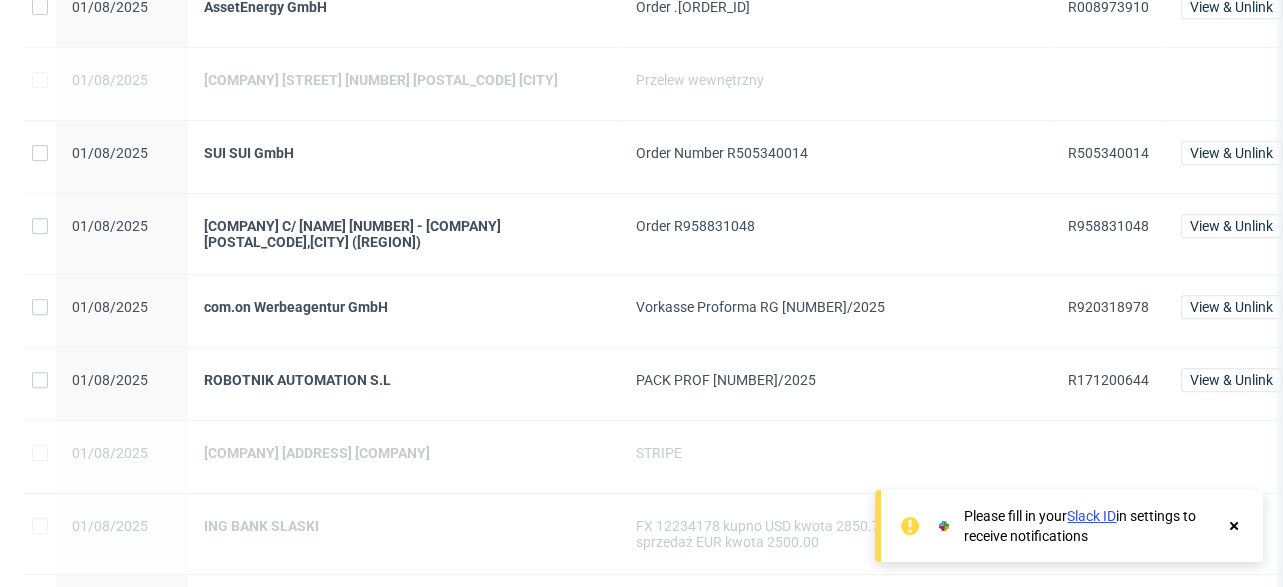 click on "R920318978" at bounding box center (1108, 307) 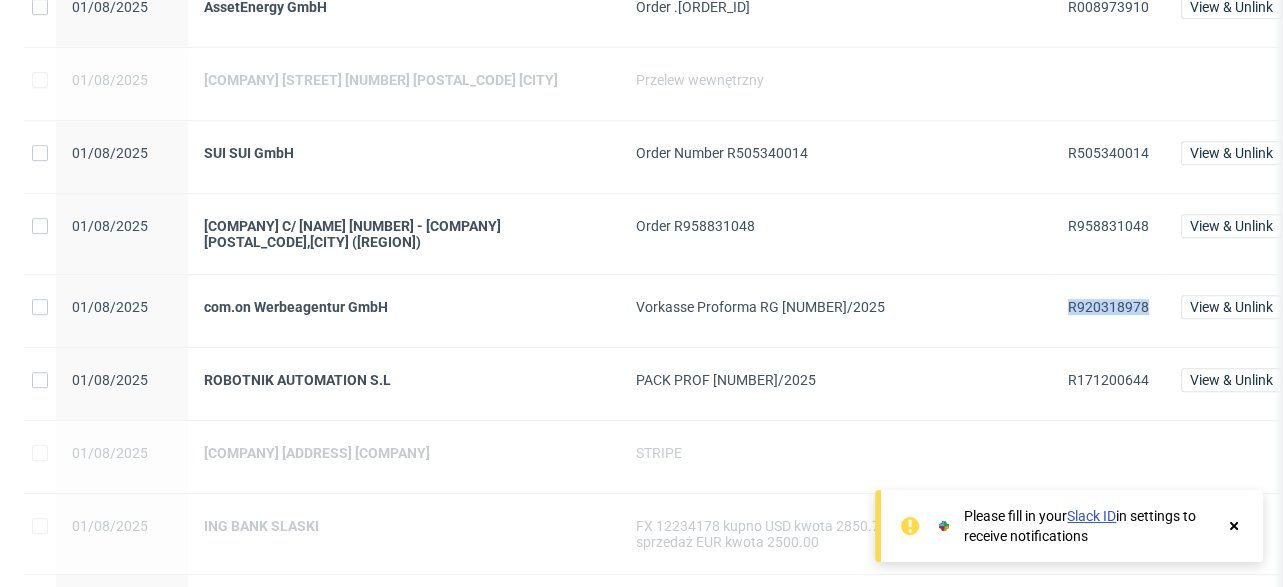 click on "R920318978" at bounding box center (1108, 307) 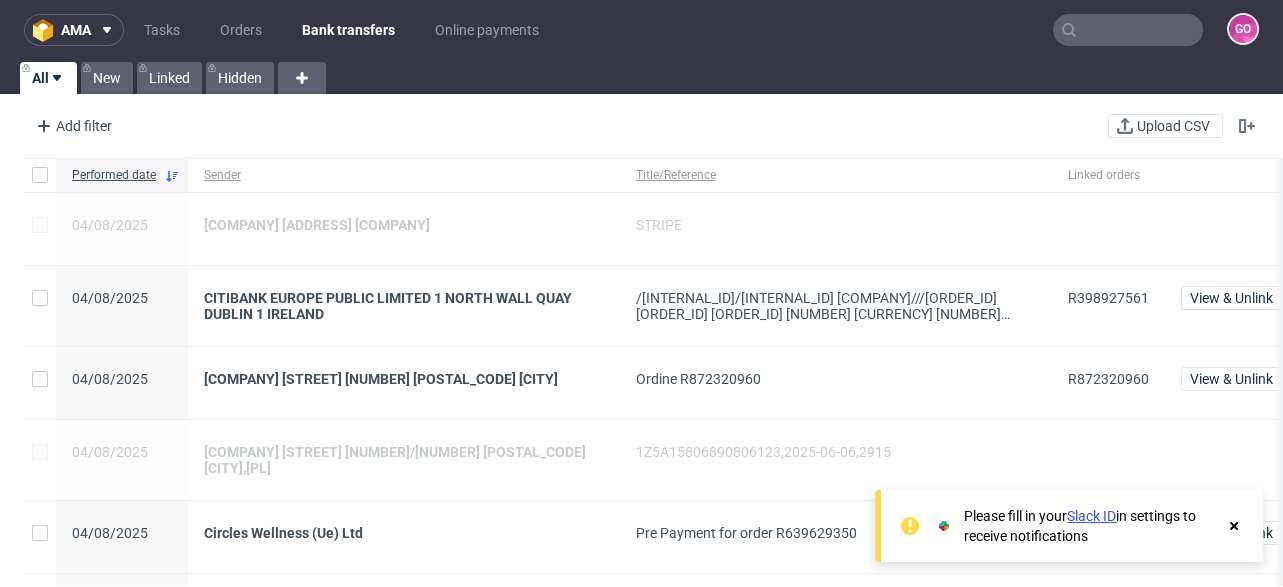 scroll, scrollTop: 0, scrollLeft: 0, axis: both 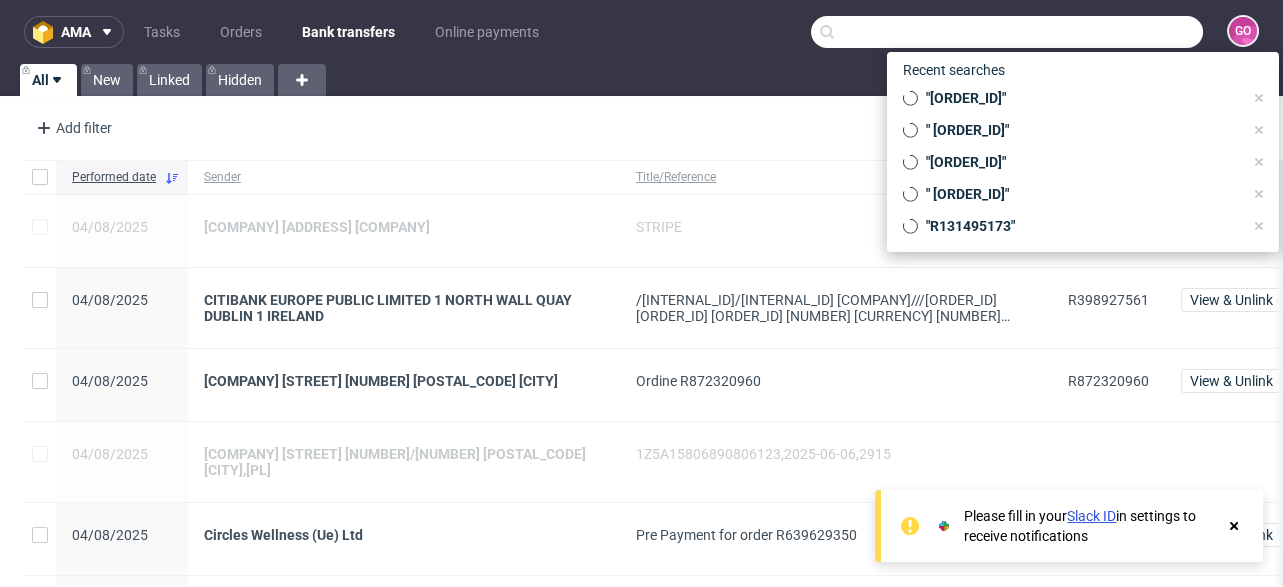 click at bounding box center [1007, 32] 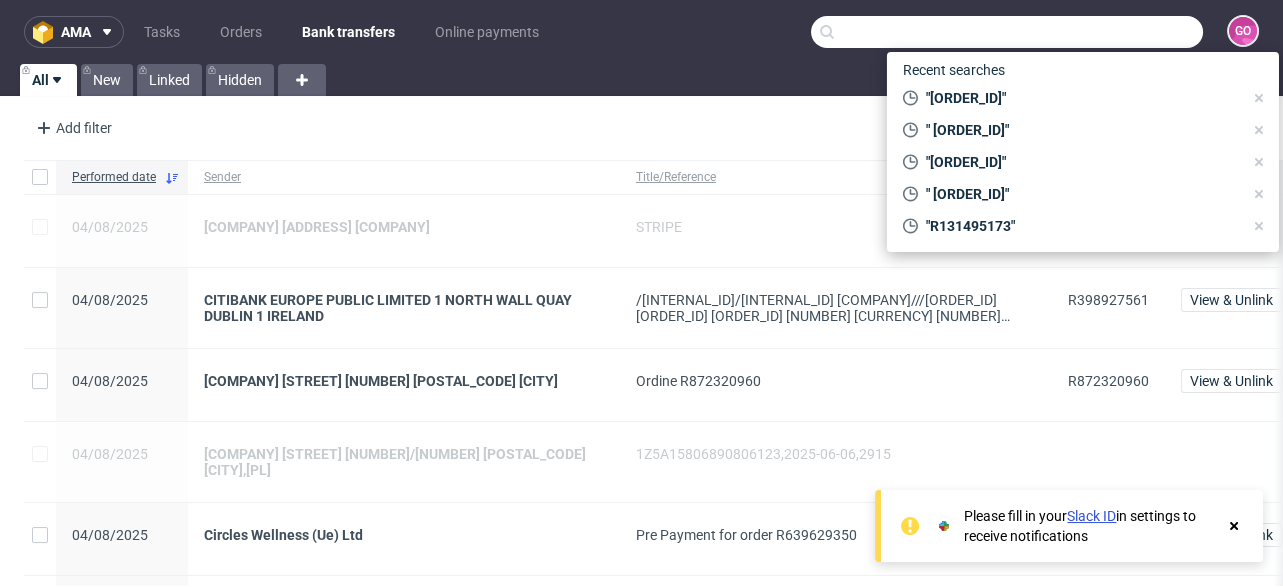 paste on "R156161821" 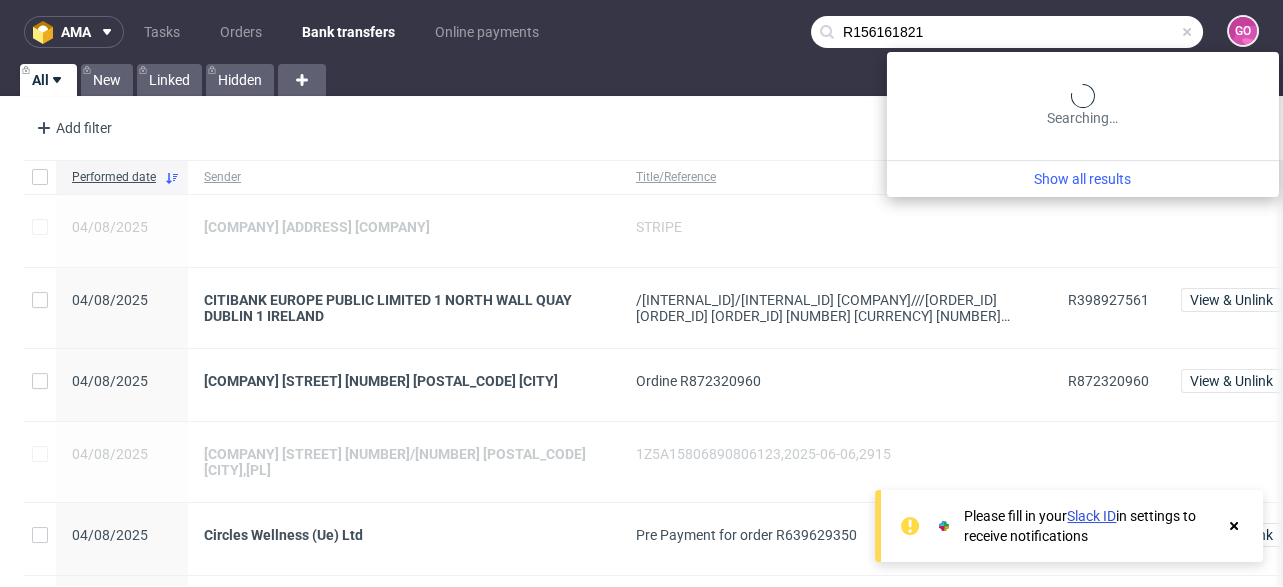 type on "R156161821" 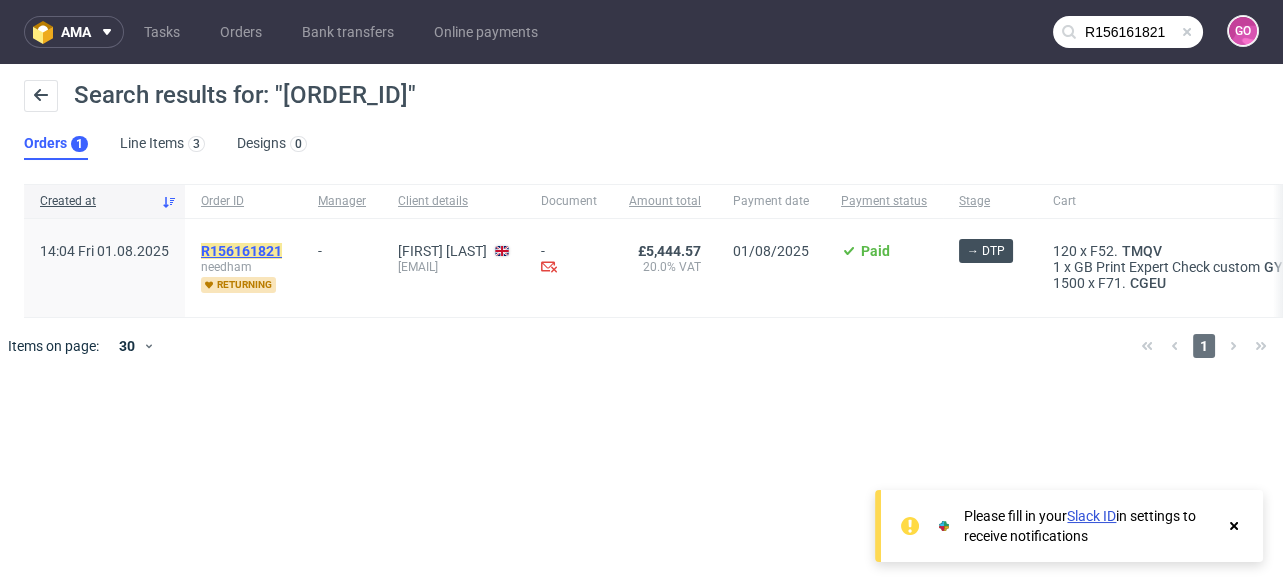 click on "R156161821" 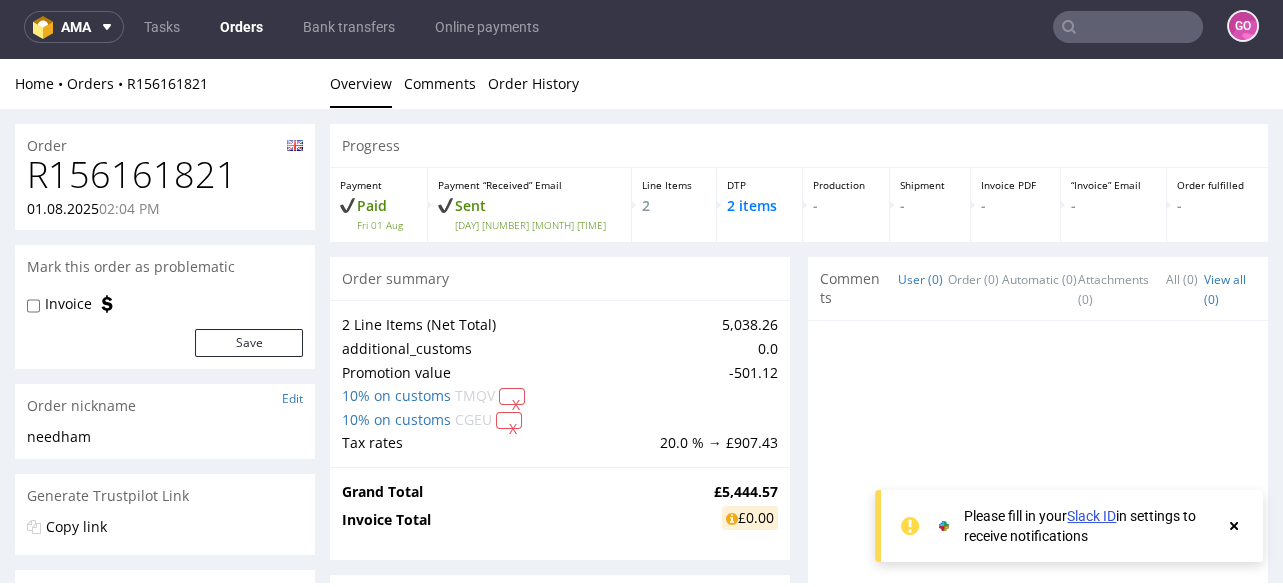 scroll, scrollTop: 0, scrollLeft: 0, axis: both 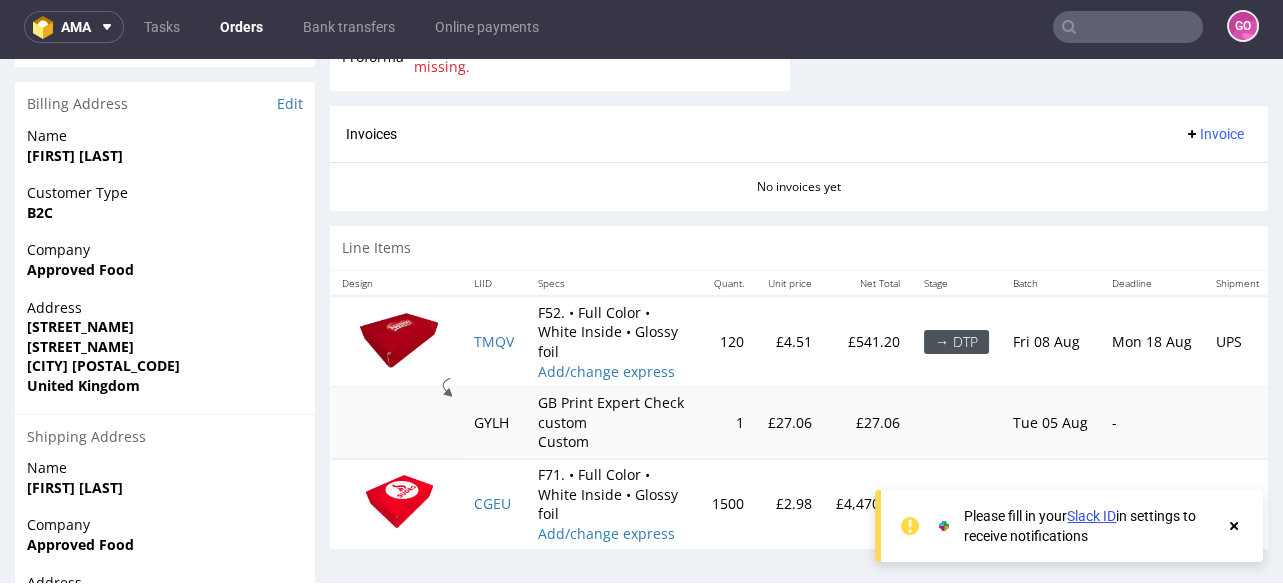click on "Approved Food" at bounding box center (80, 269) 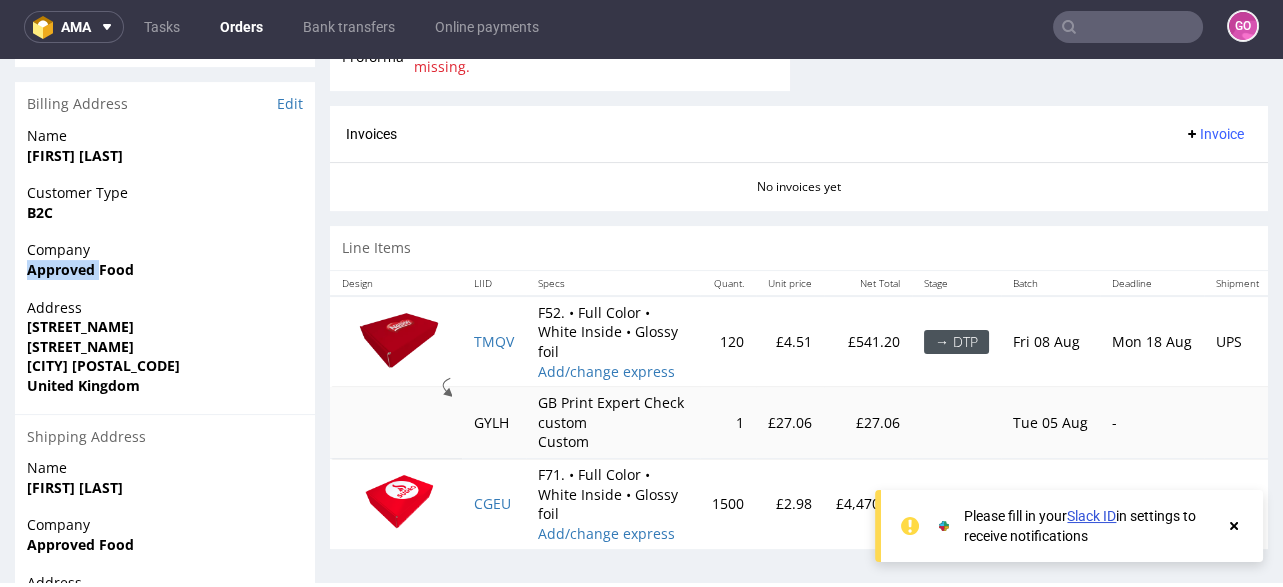 click on "Approved Food" at bounding box center (80, 269) 